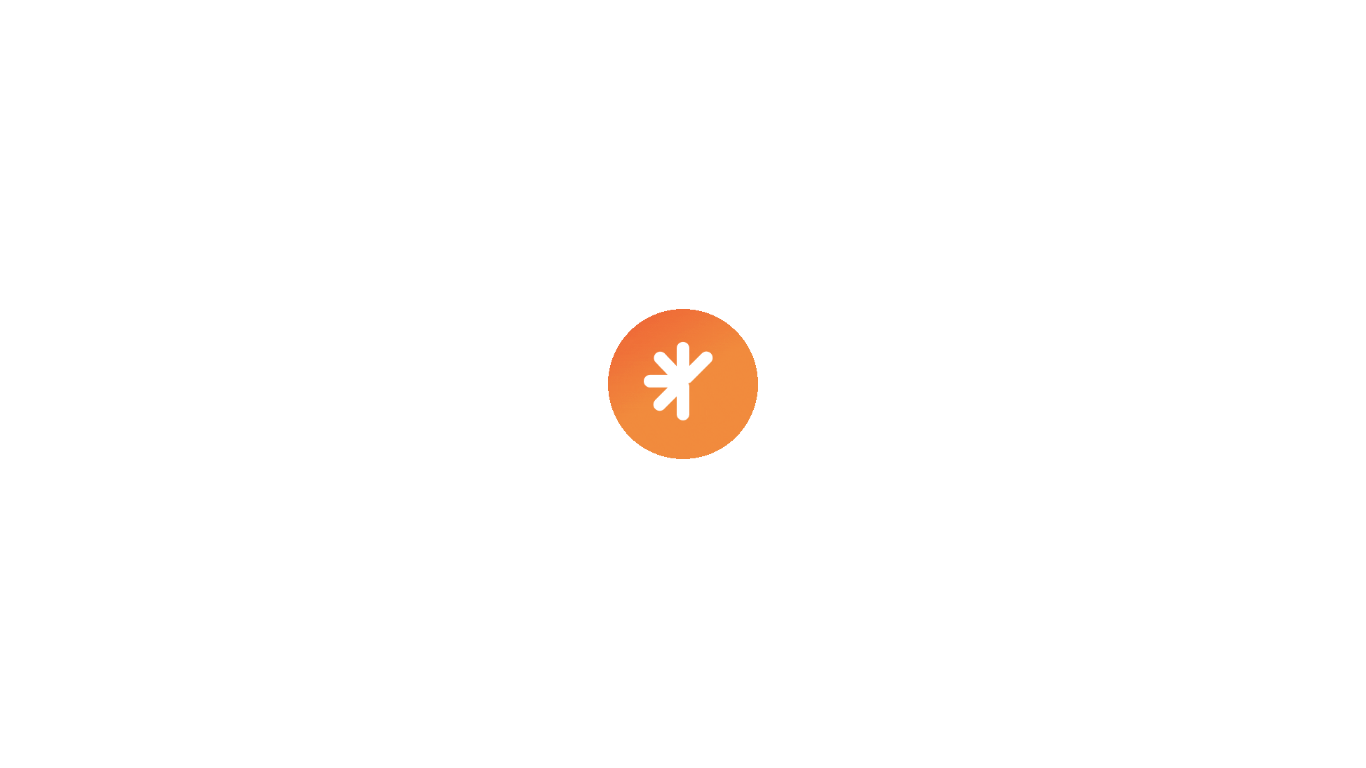 scroll, scrollTop: 0, scrollLeft: 0, axis: both 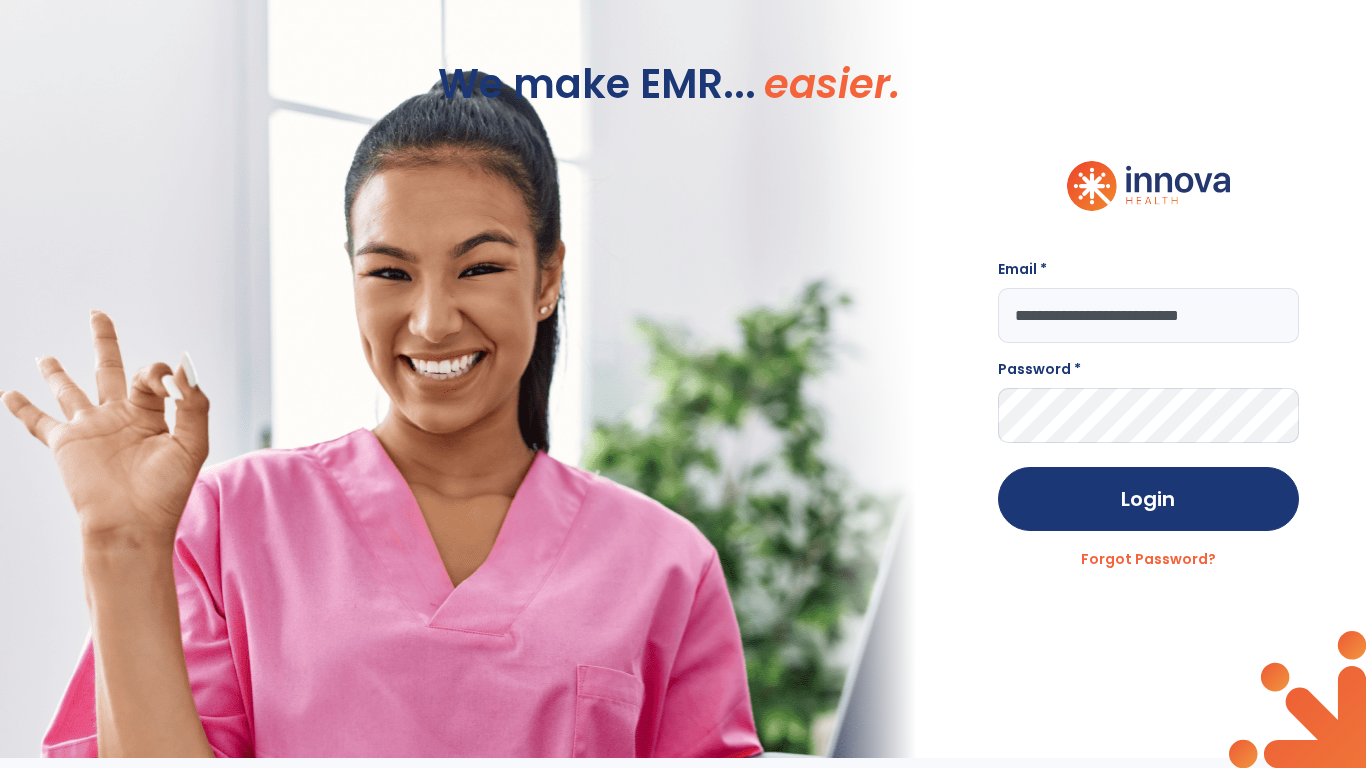 type on "**********" 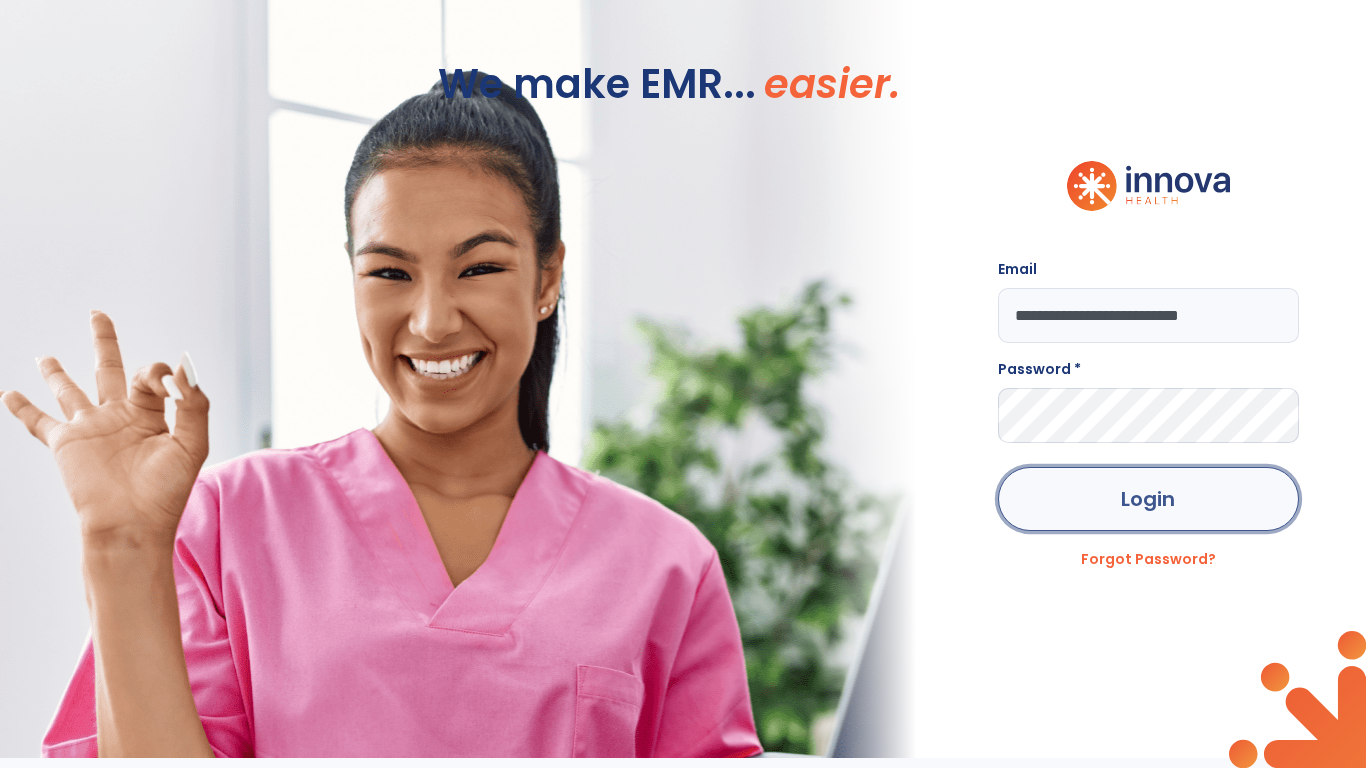 click on "Login" 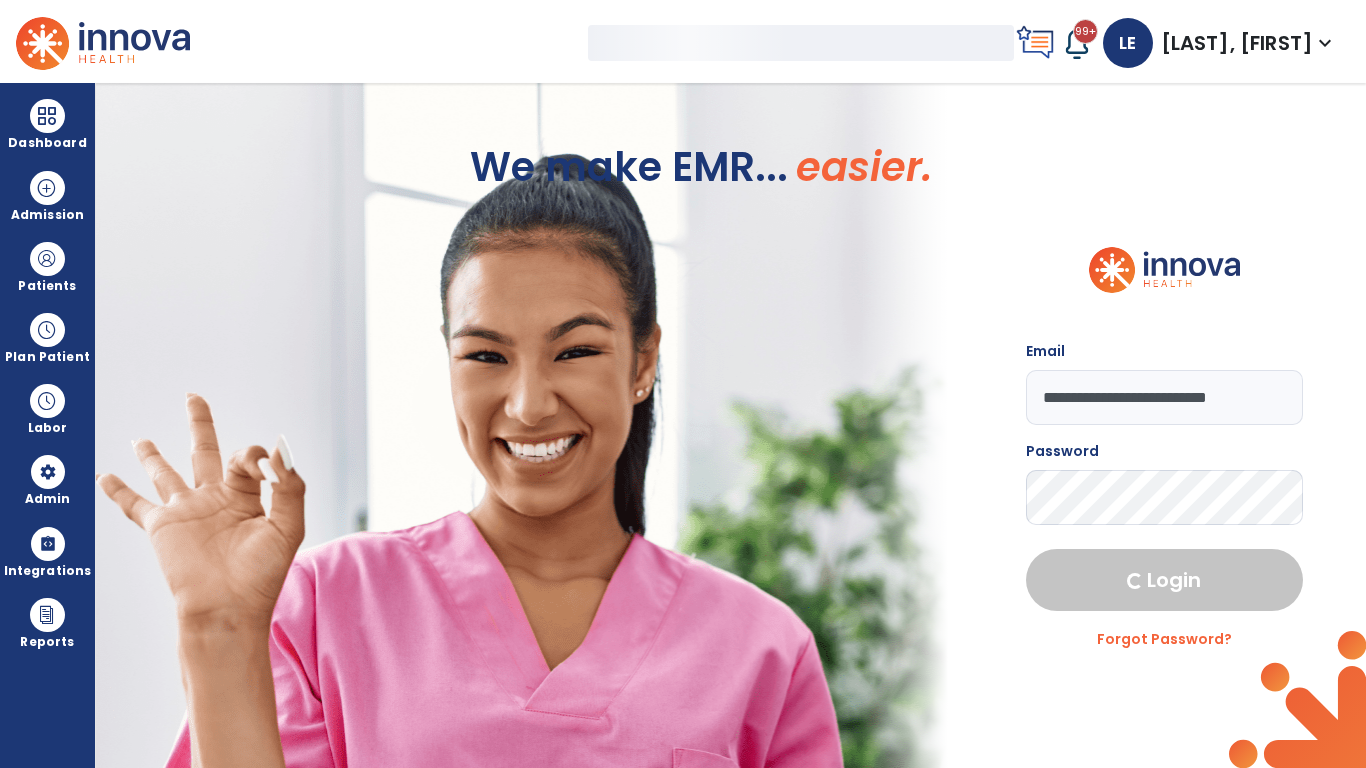 select on "***" 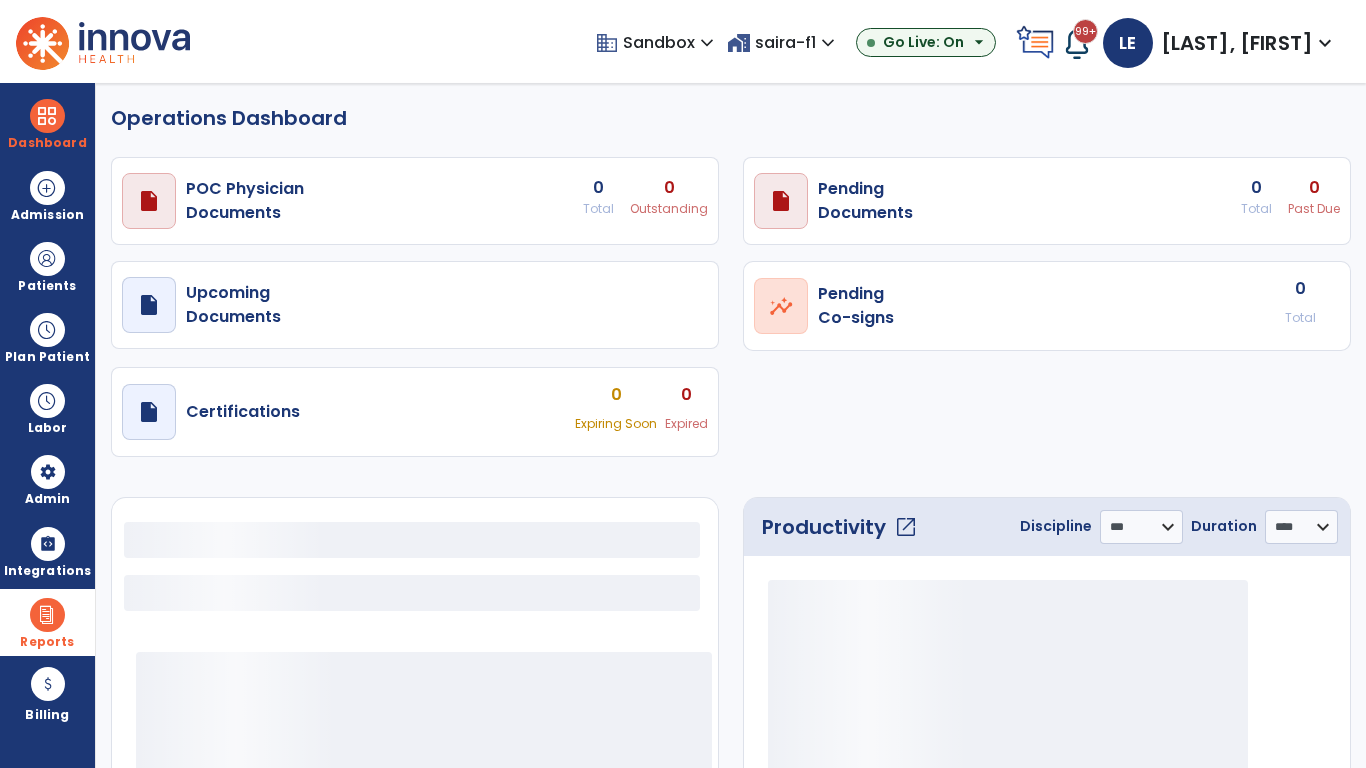 click at bounding box center (47, 615) 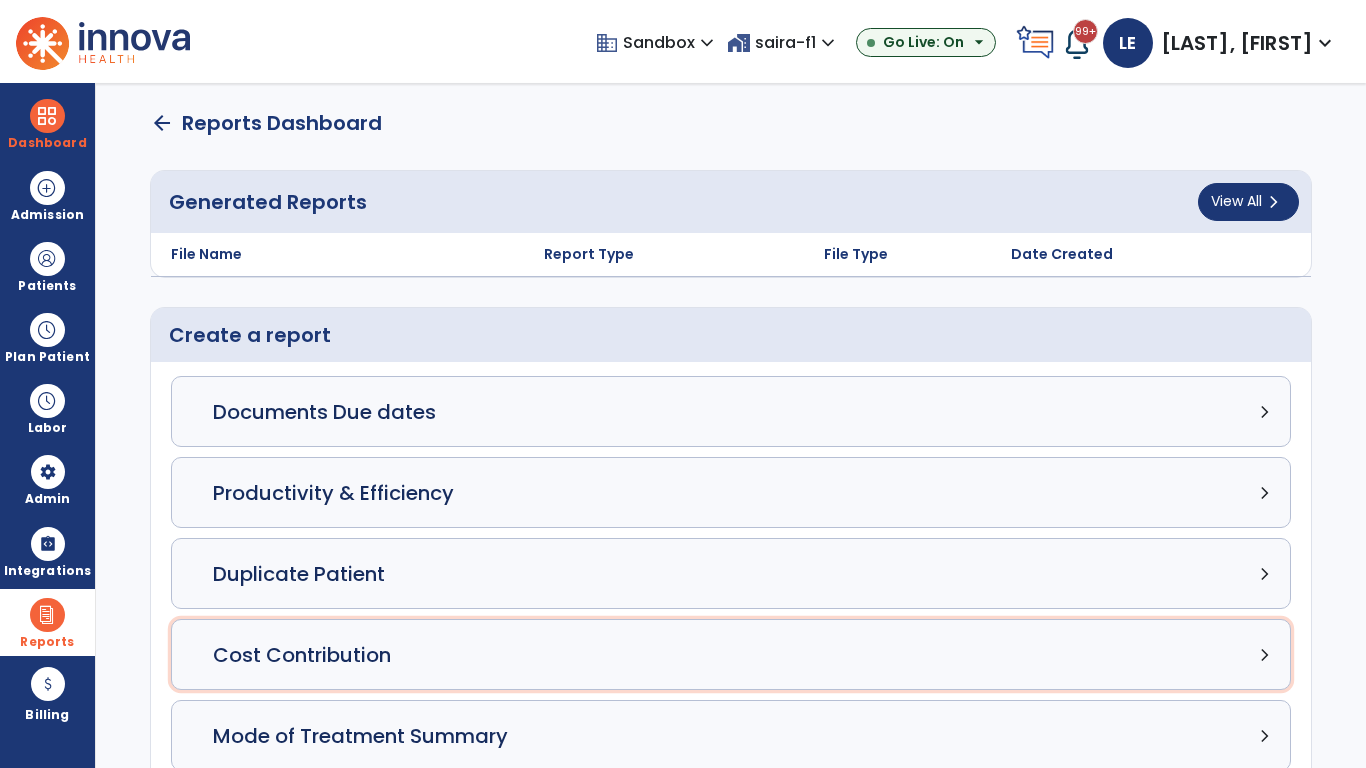 click on "Cost Contribution chevron_right" 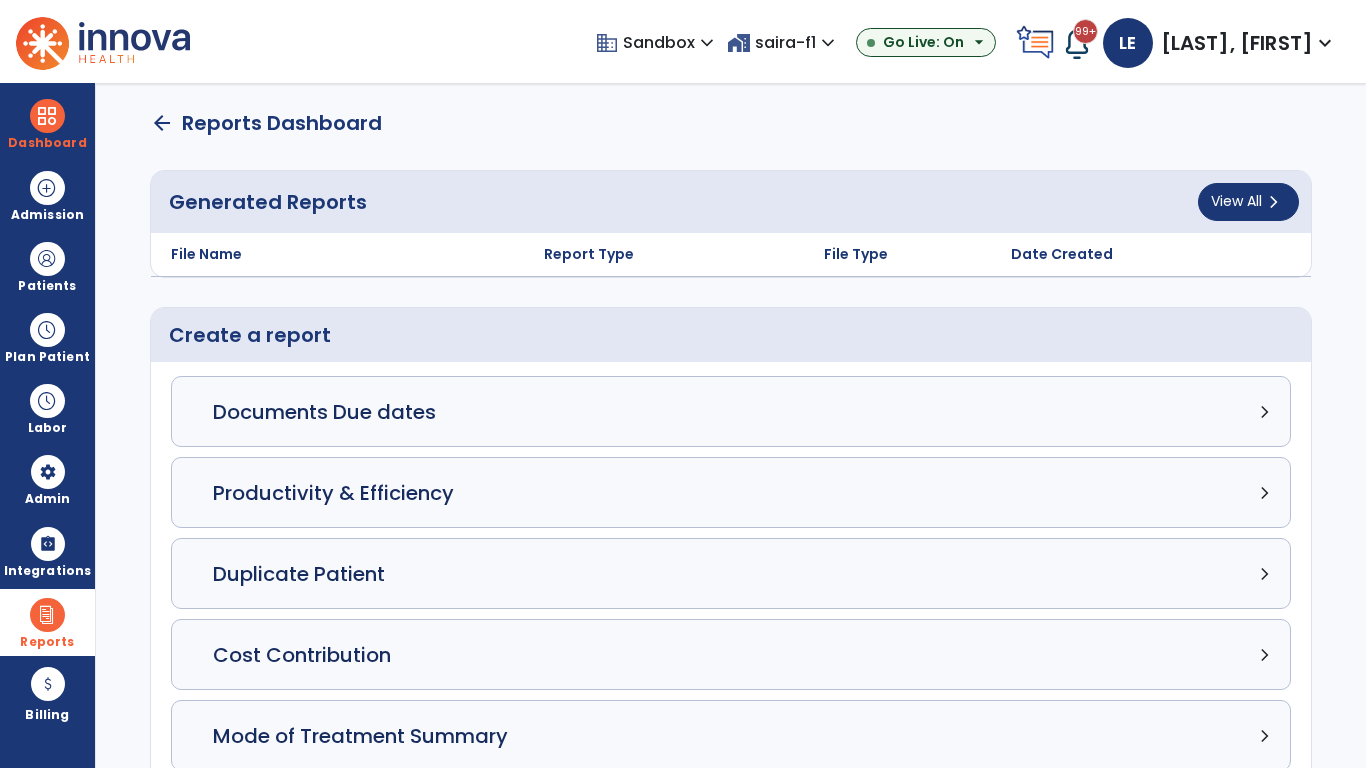 select on "*****" 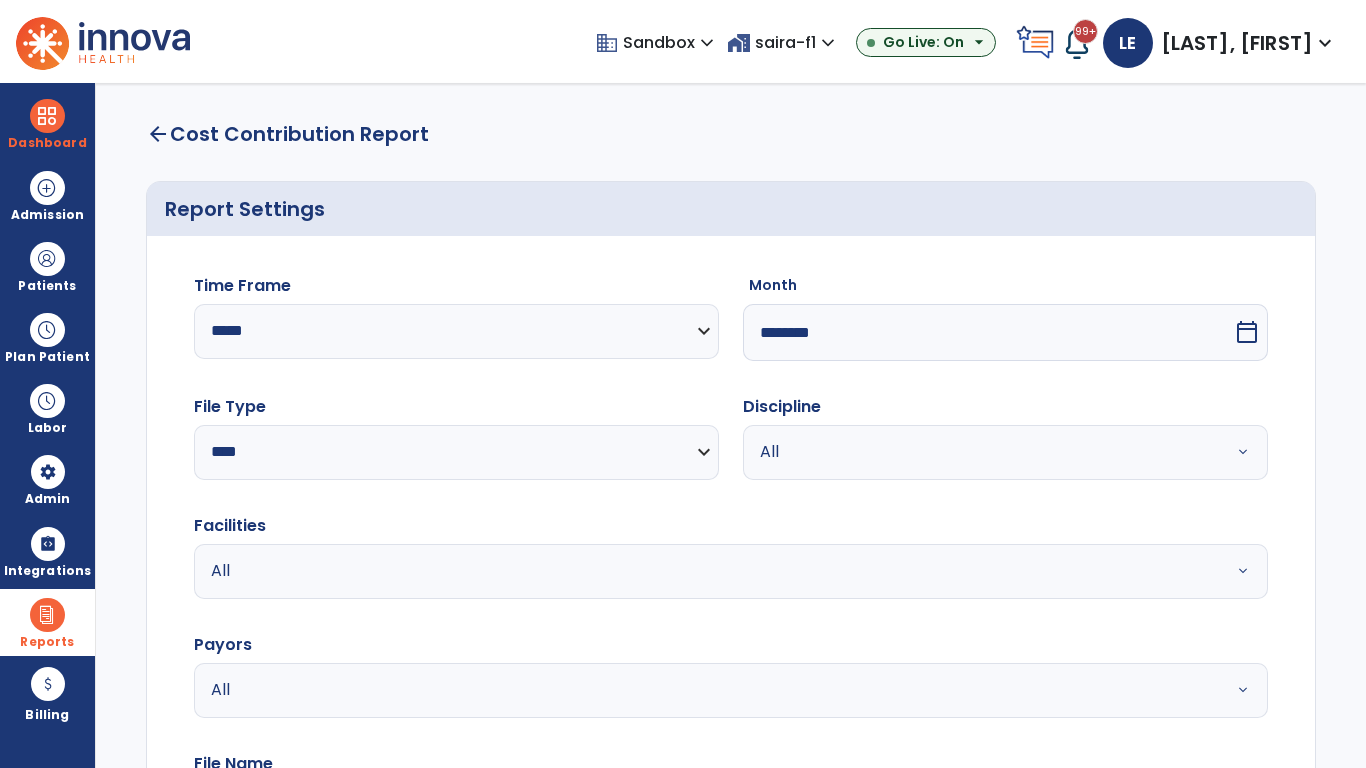 select on "*****" 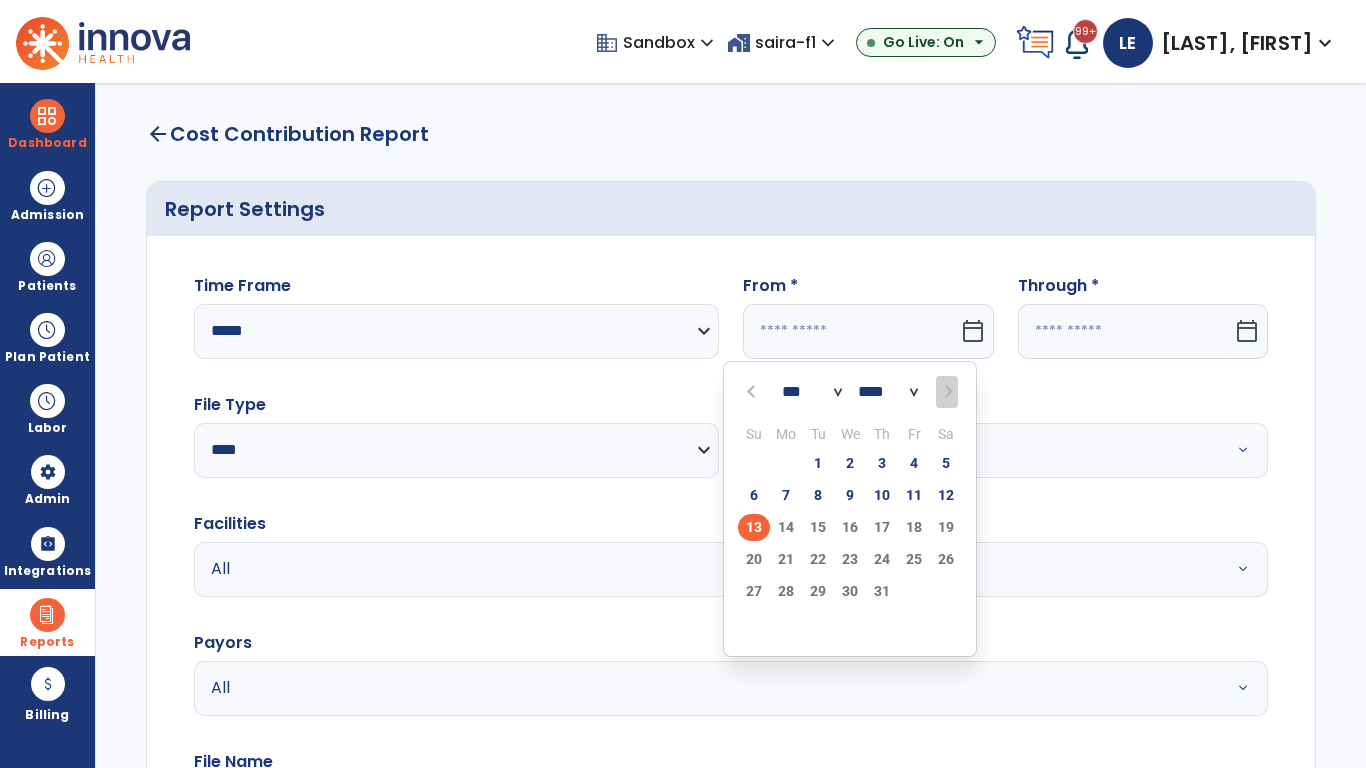 select on "****" 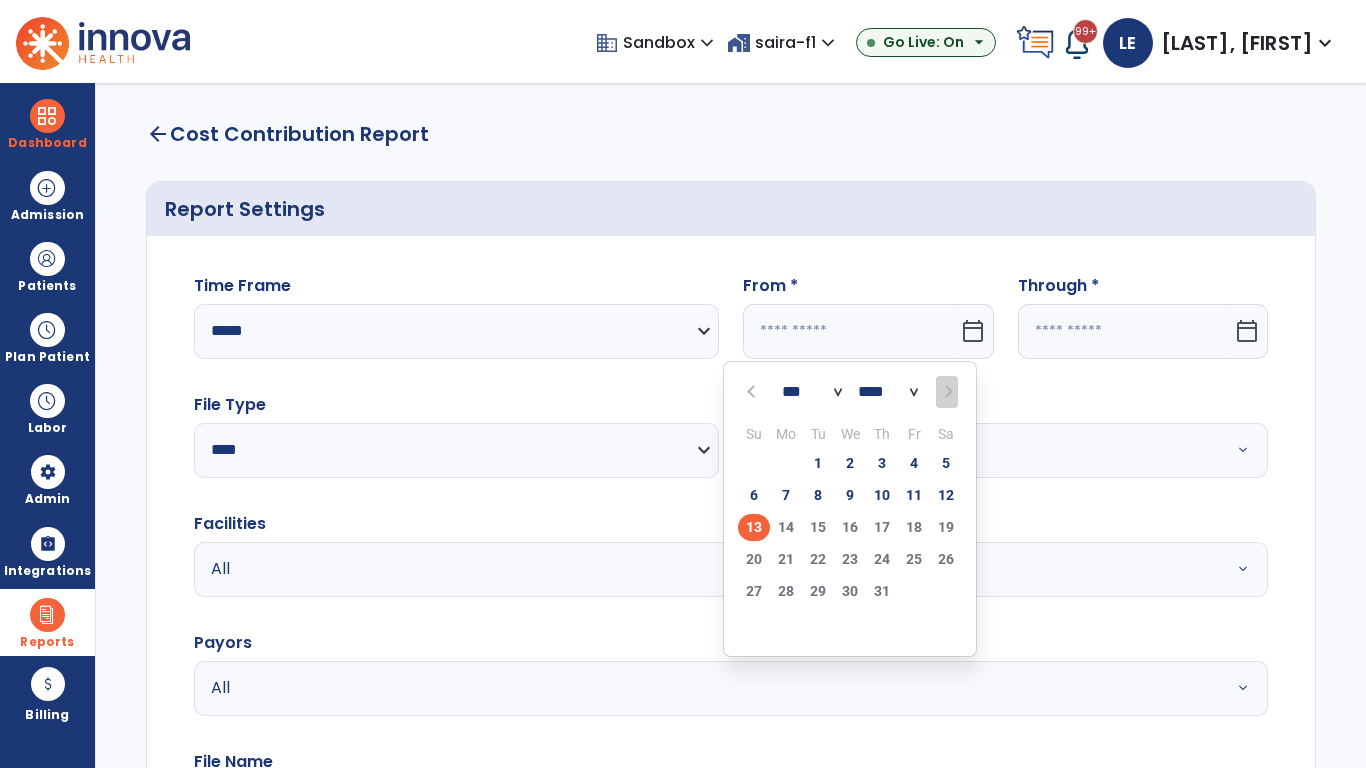 select on "**" 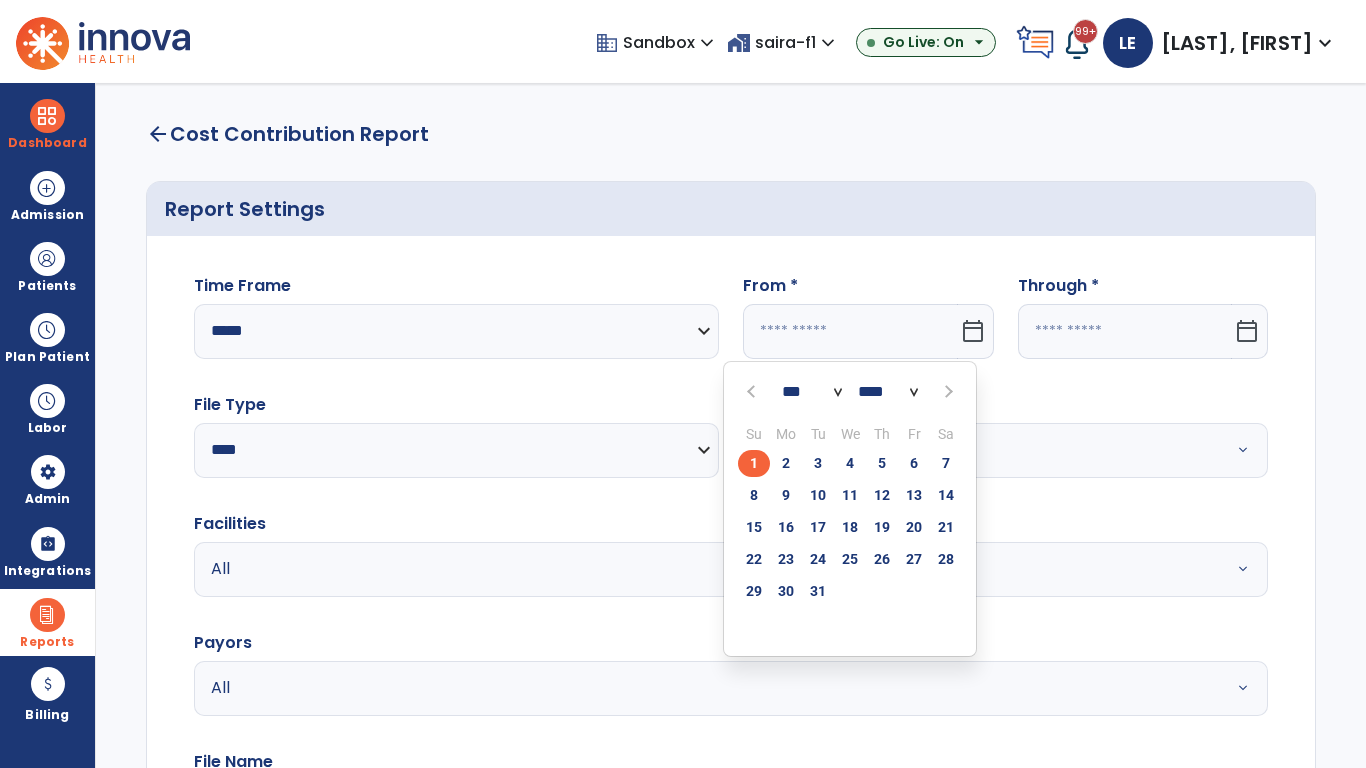 click on "1" 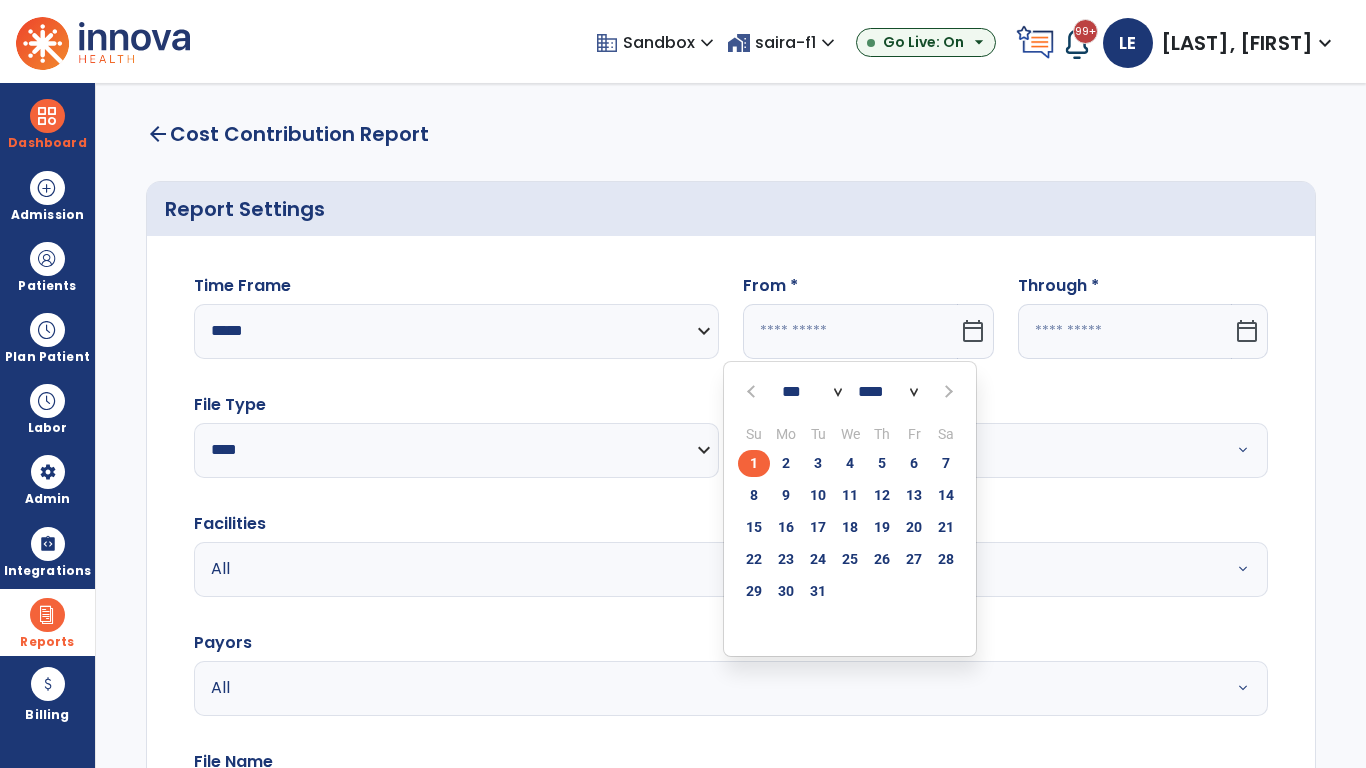 type on "**********" 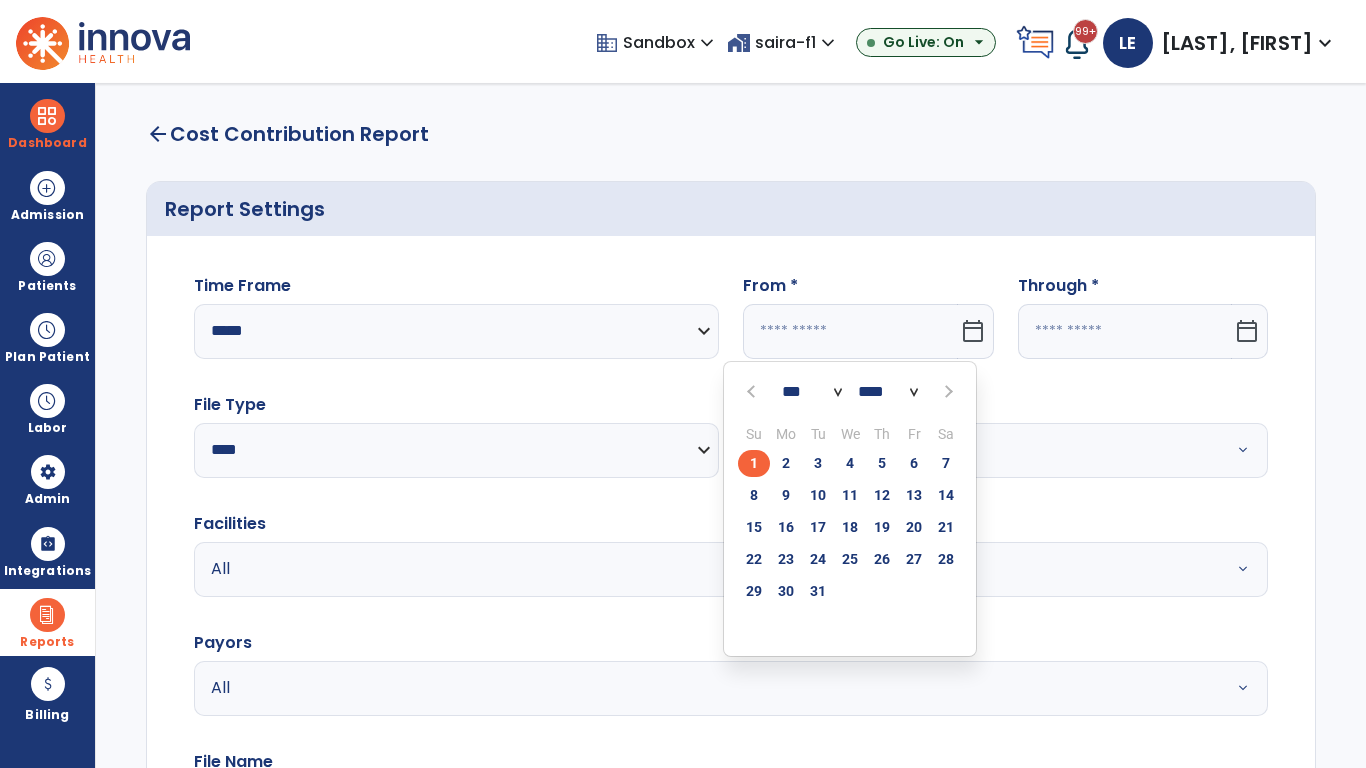 type on "*********" 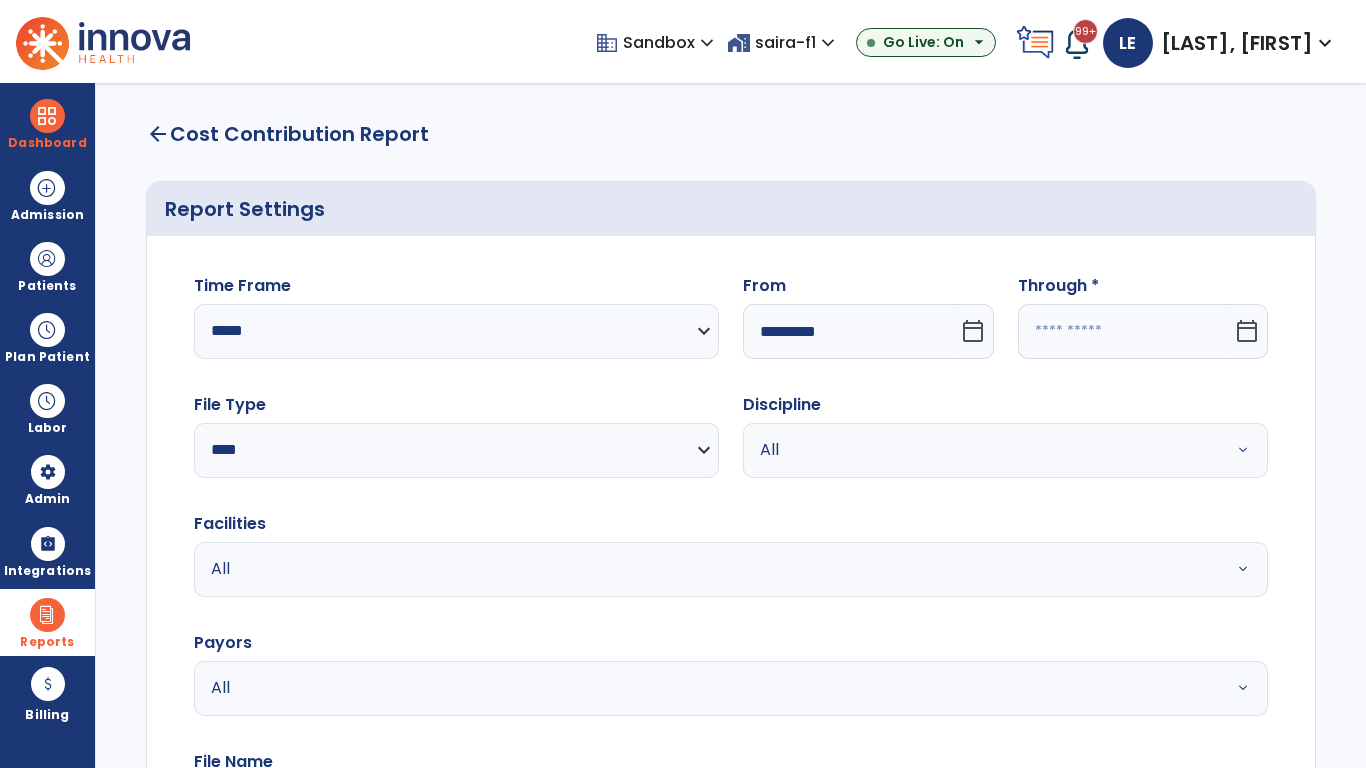 click 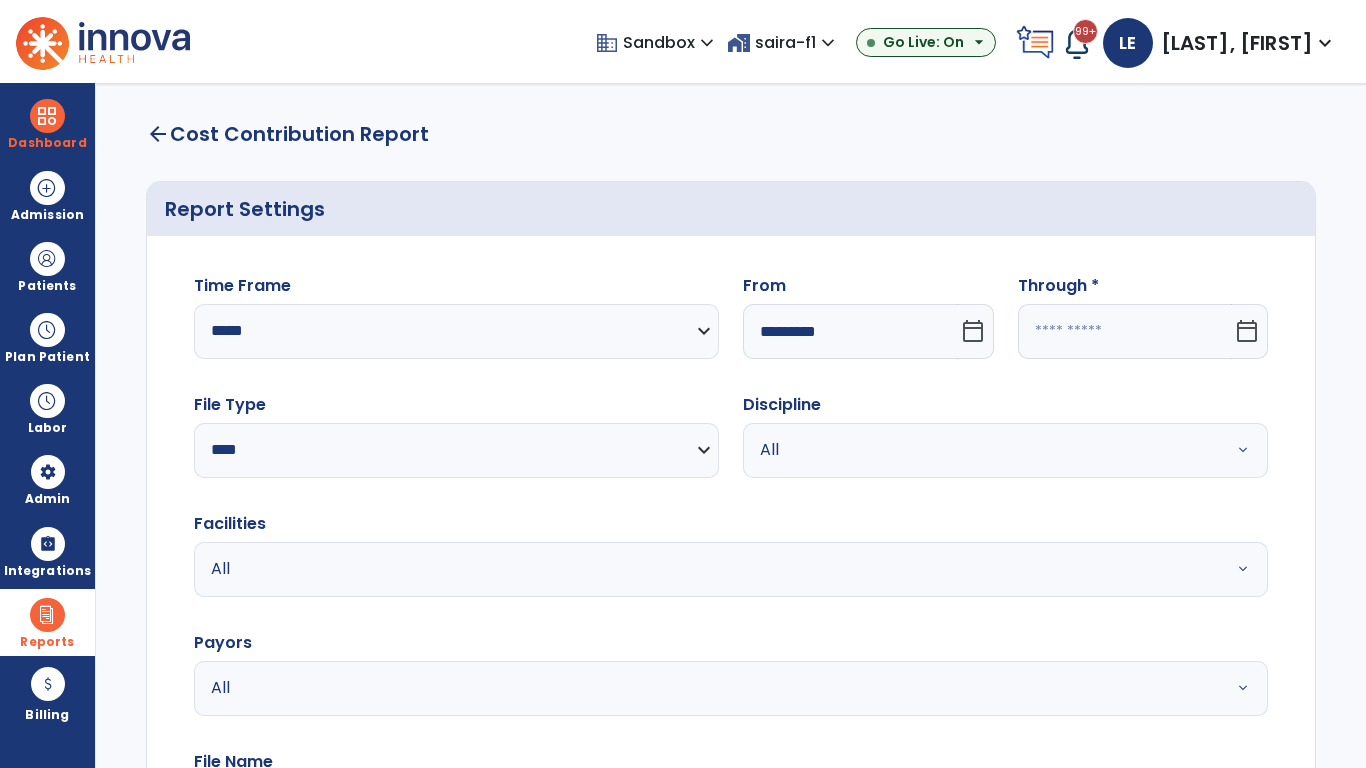 select on "*" 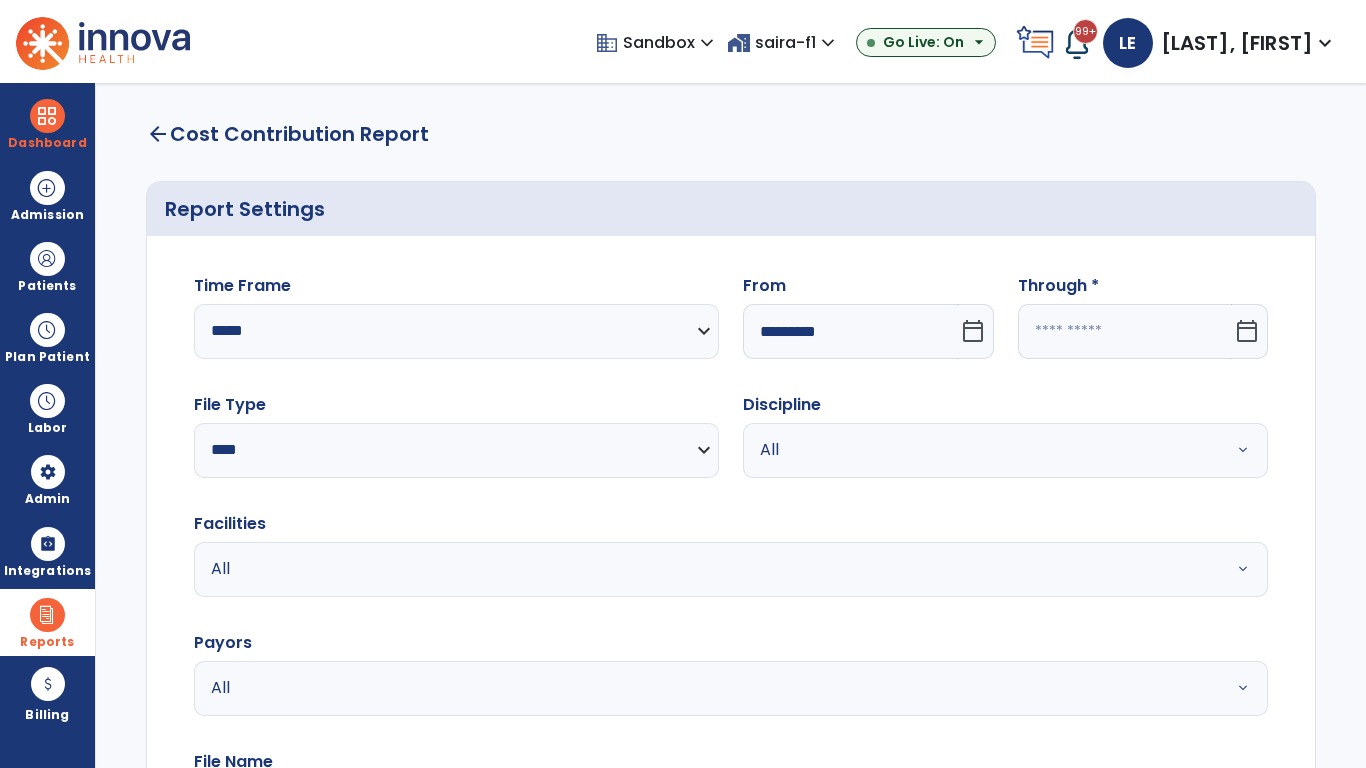 select on "****" 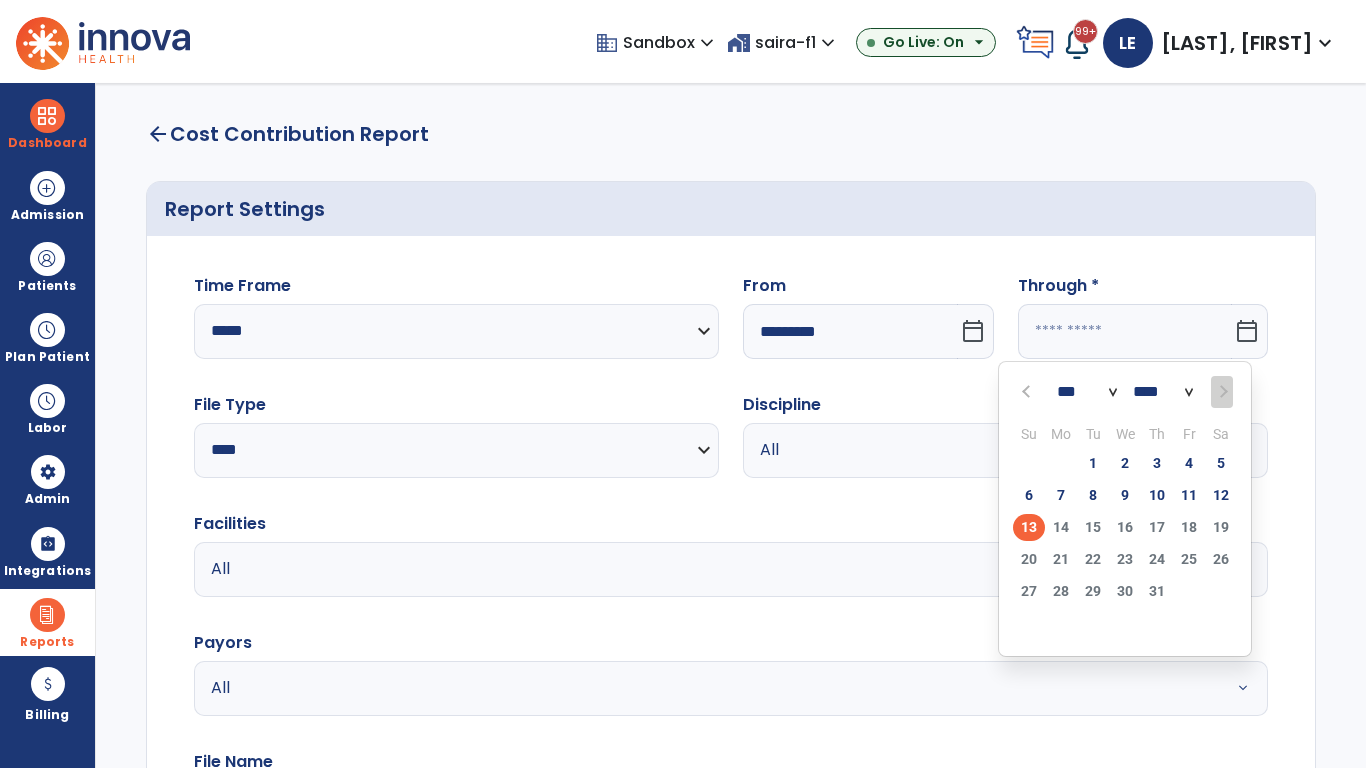select on "*" 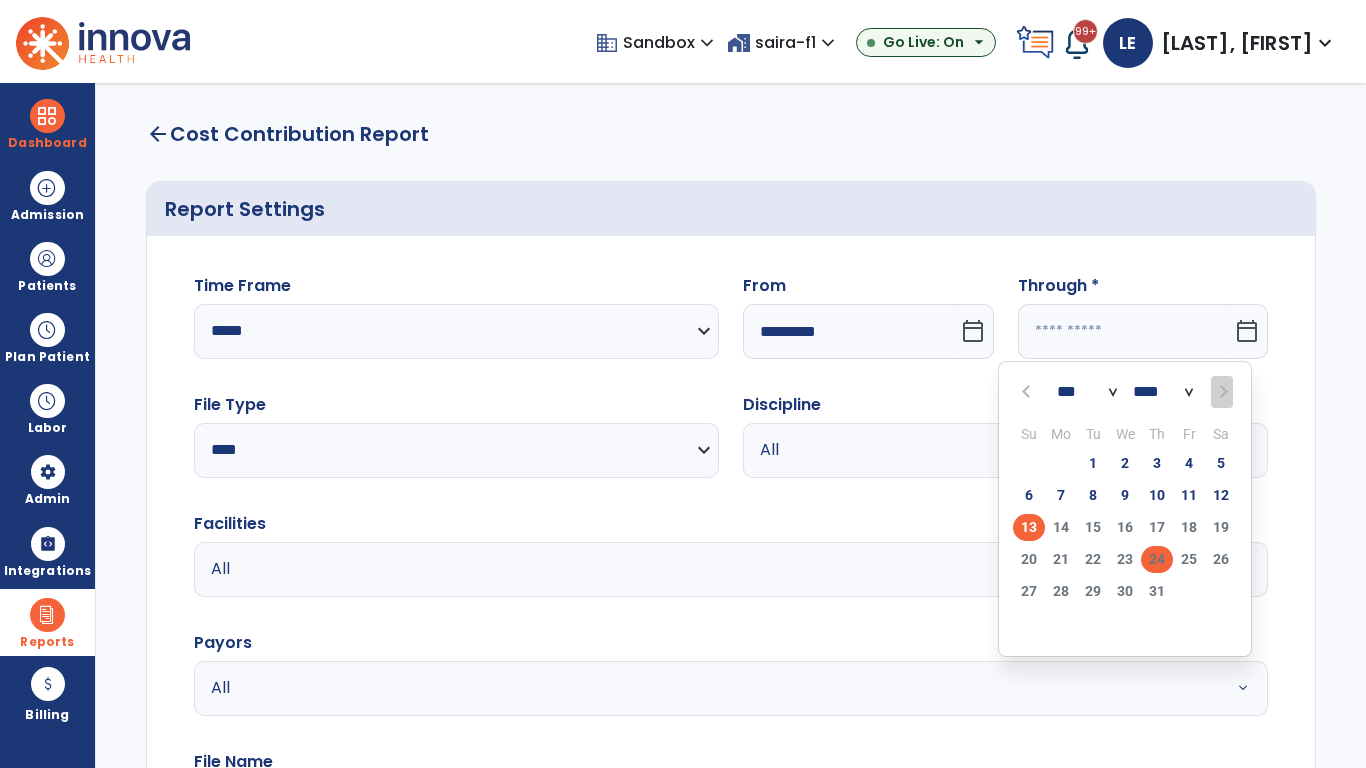 click on "24" 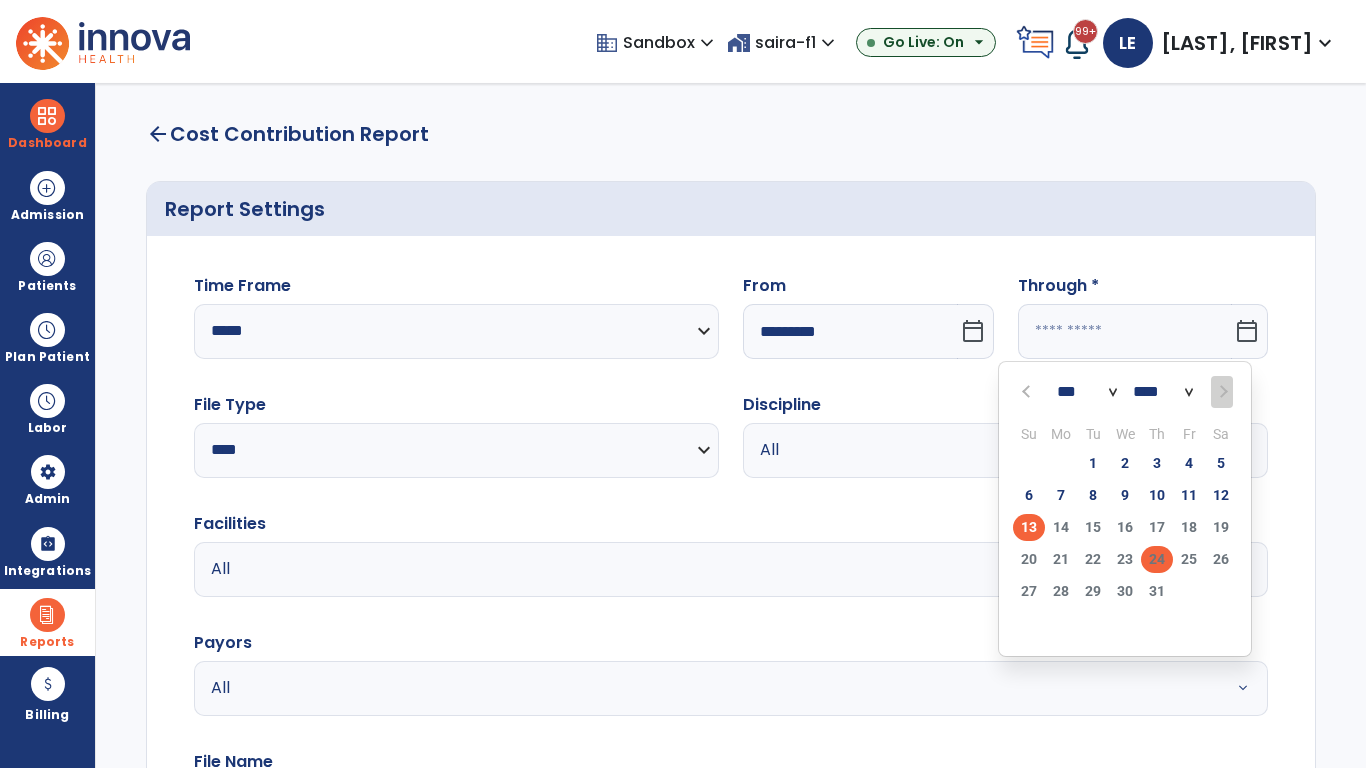 type on "**********" 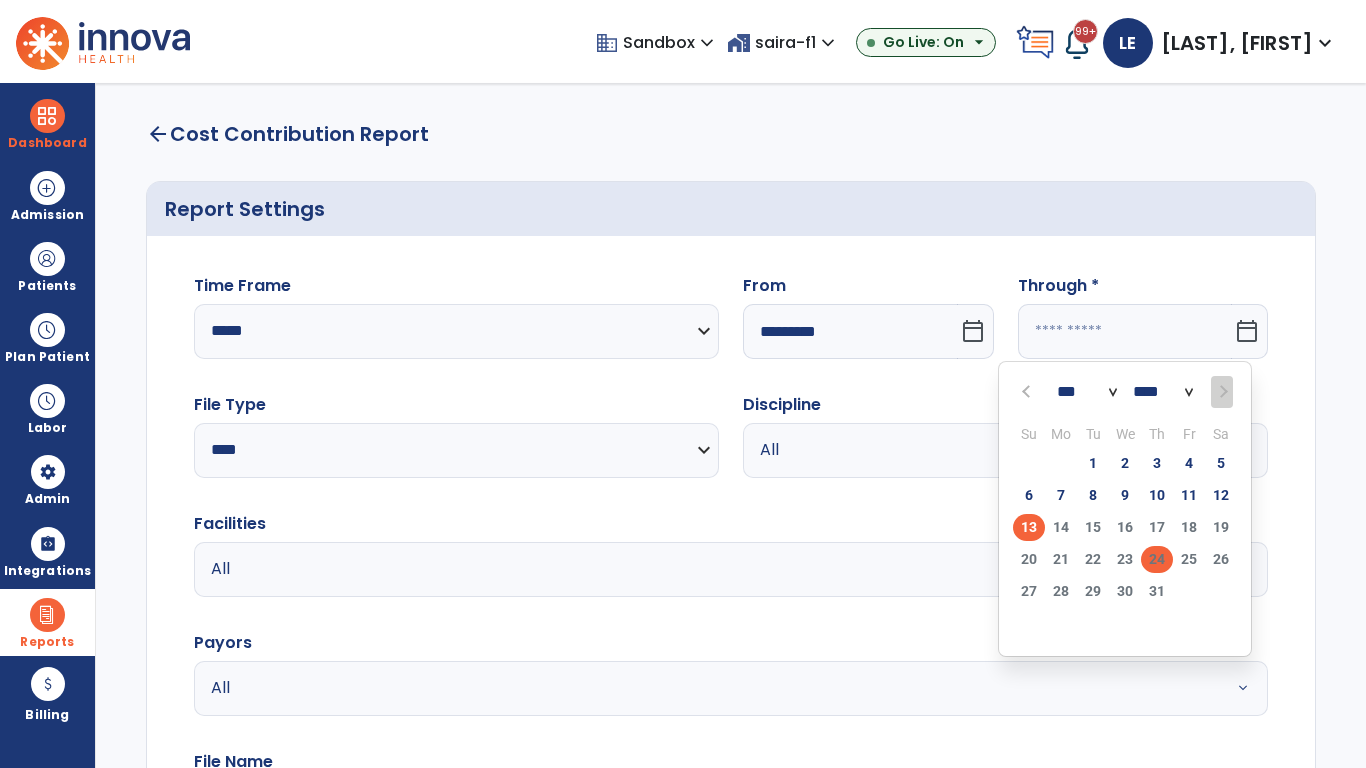 type on "*********" 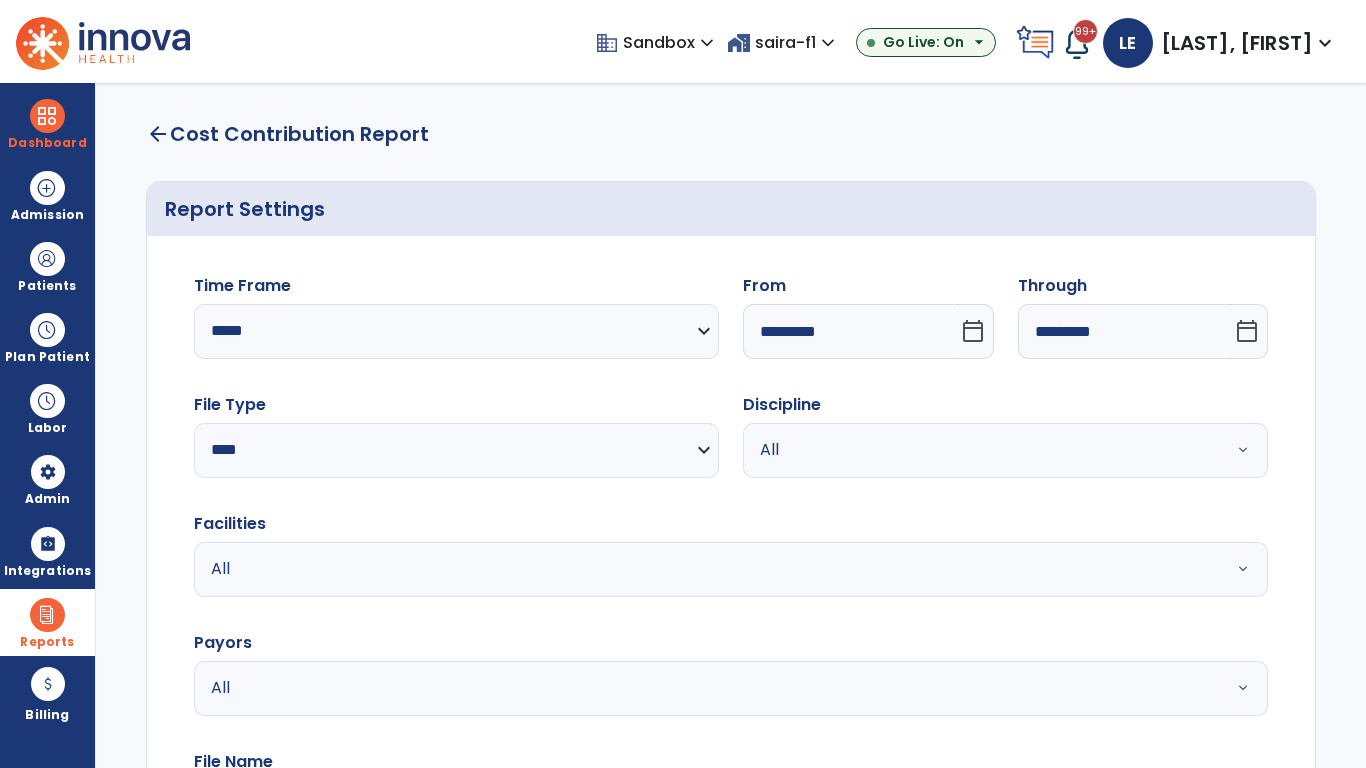 click on "All" at bounding box center (981, 450) 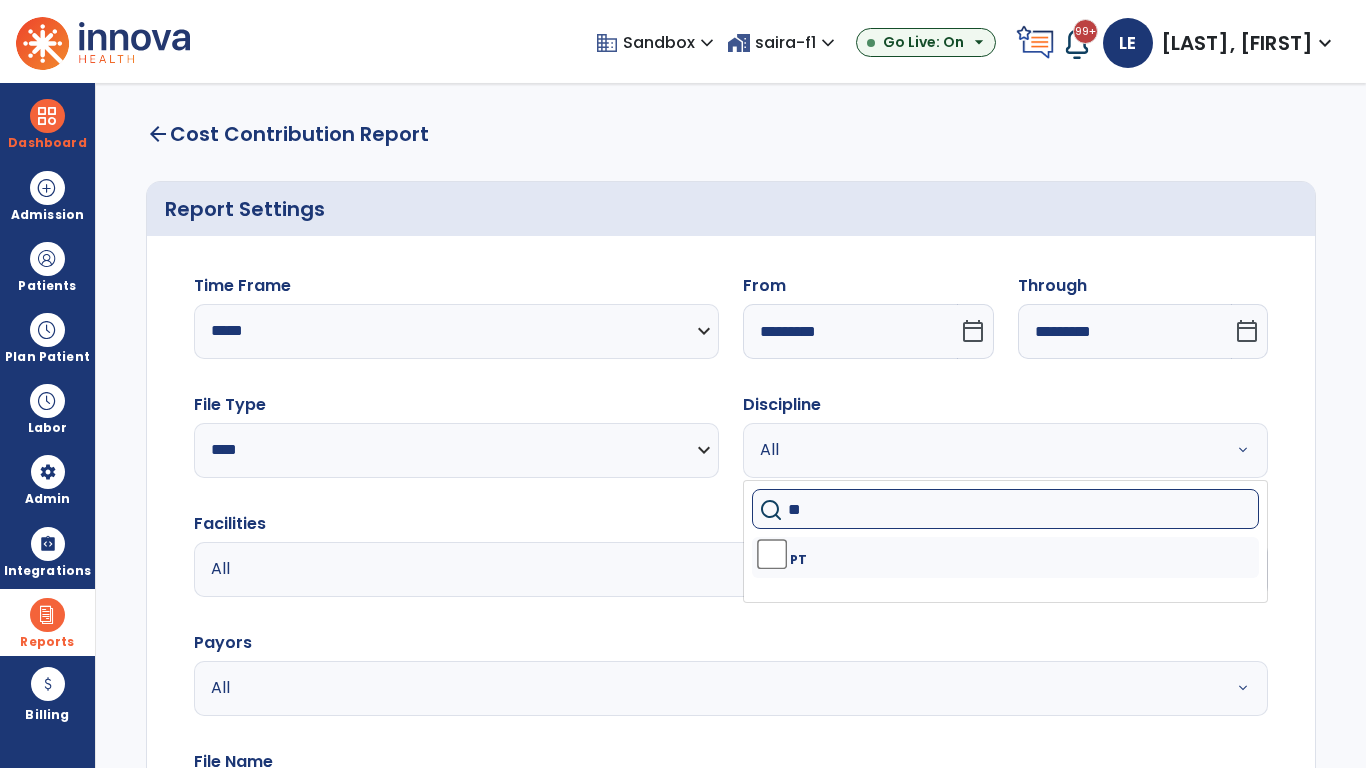 type on "**" 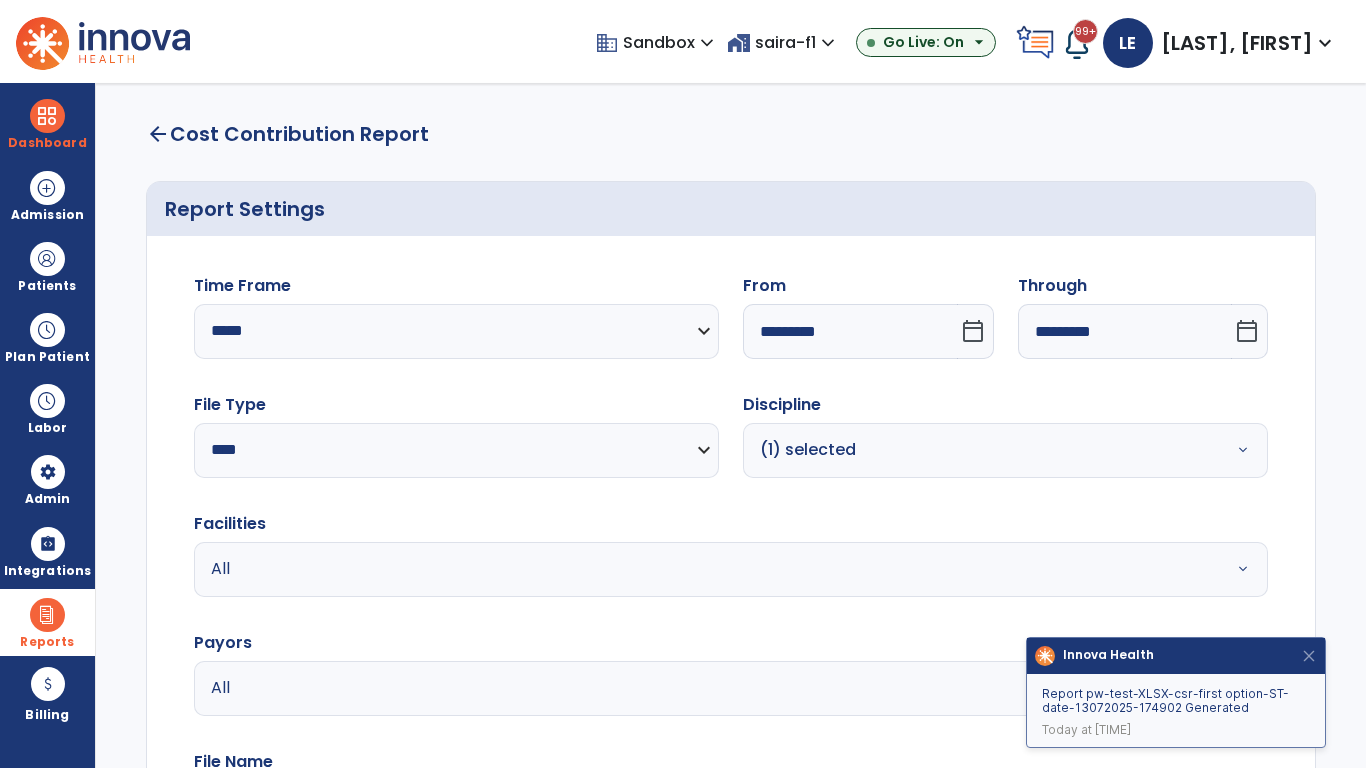 scroll, scrollTop: 51, scrollLeft: 0, axis: vertical 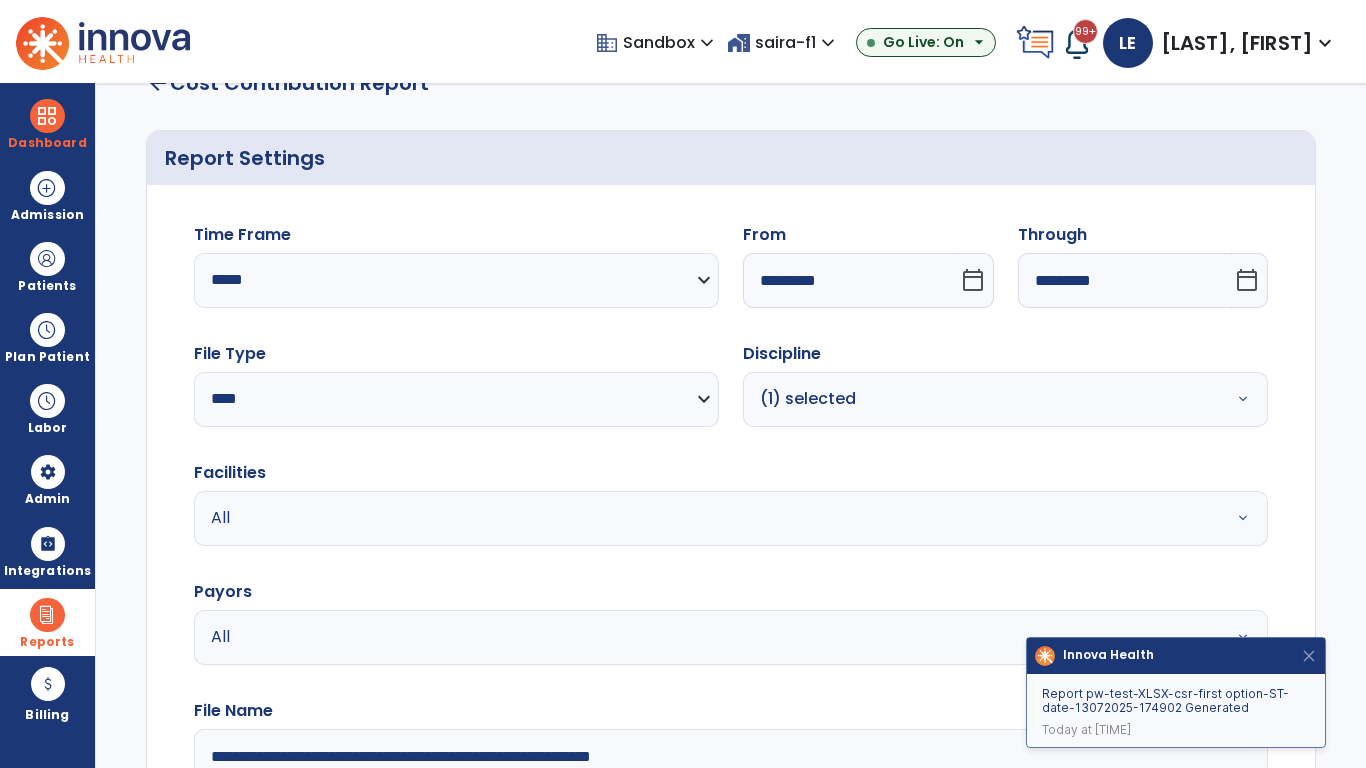 type on "**********" 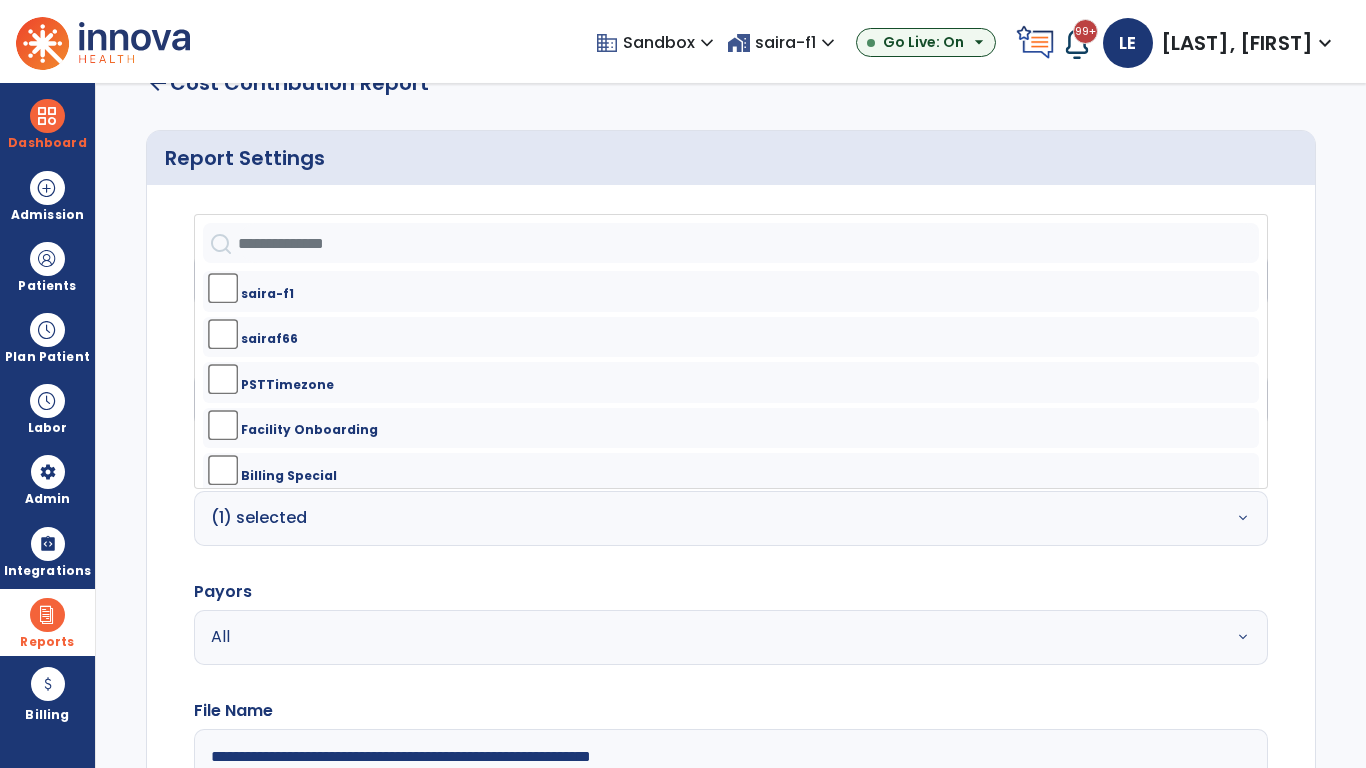 click on "All" at bounding box center [679, 637] 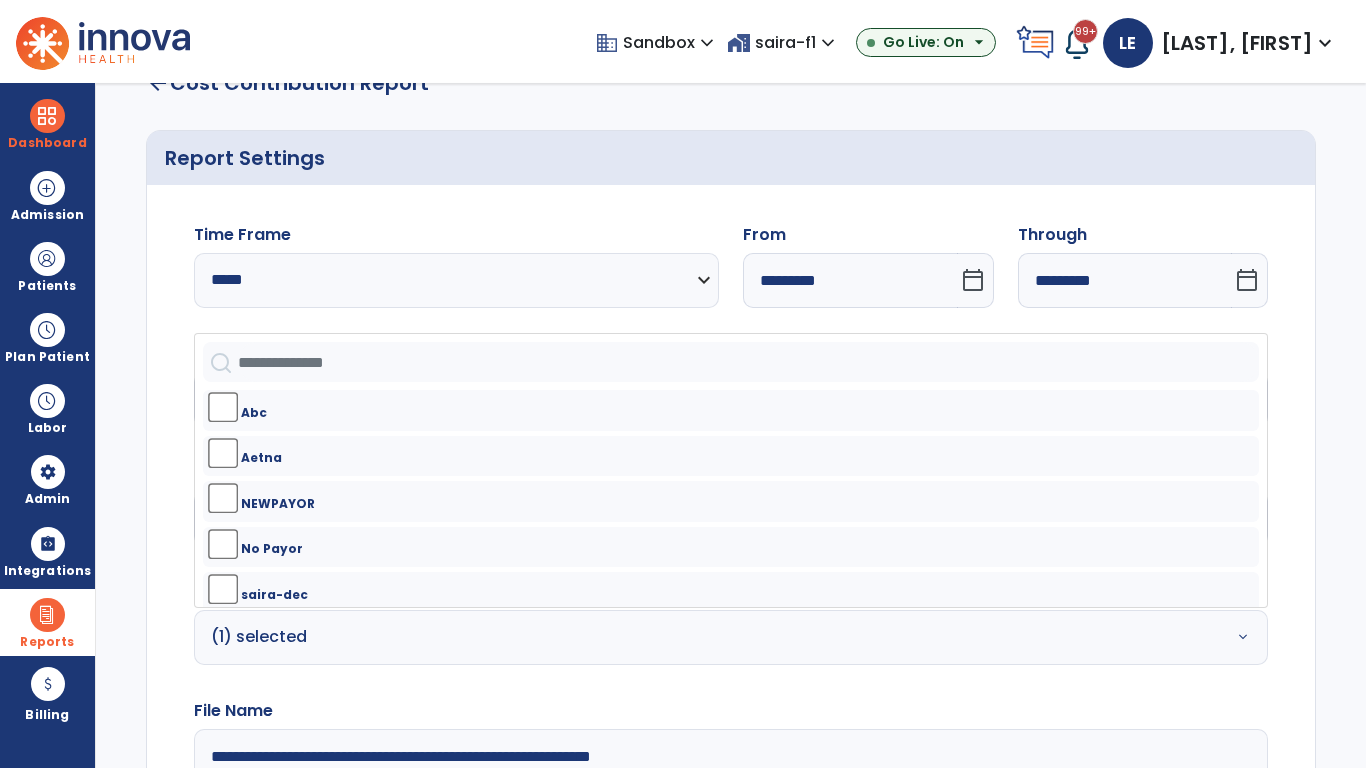 click on "Generate Report" 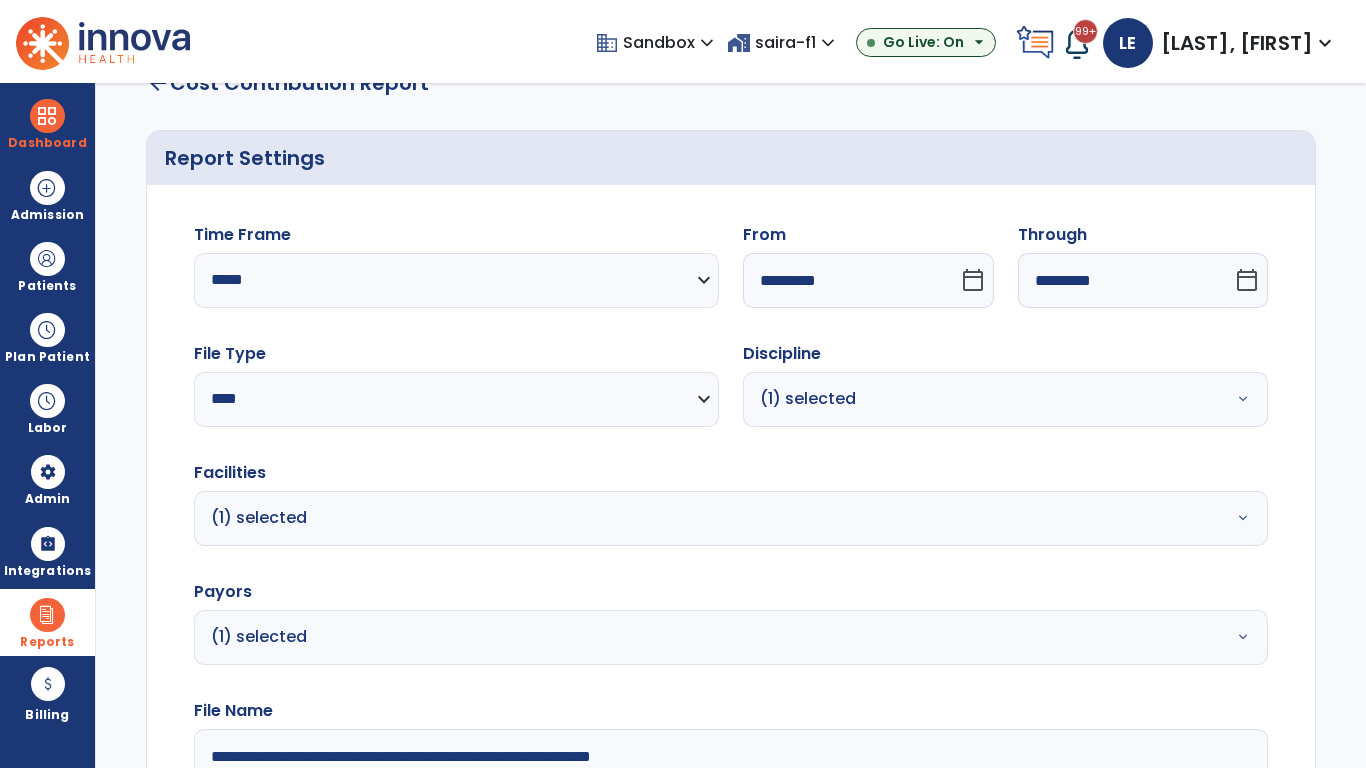 scroll, scrollTop: 264, scrollLeft: 0, axis: vertical 